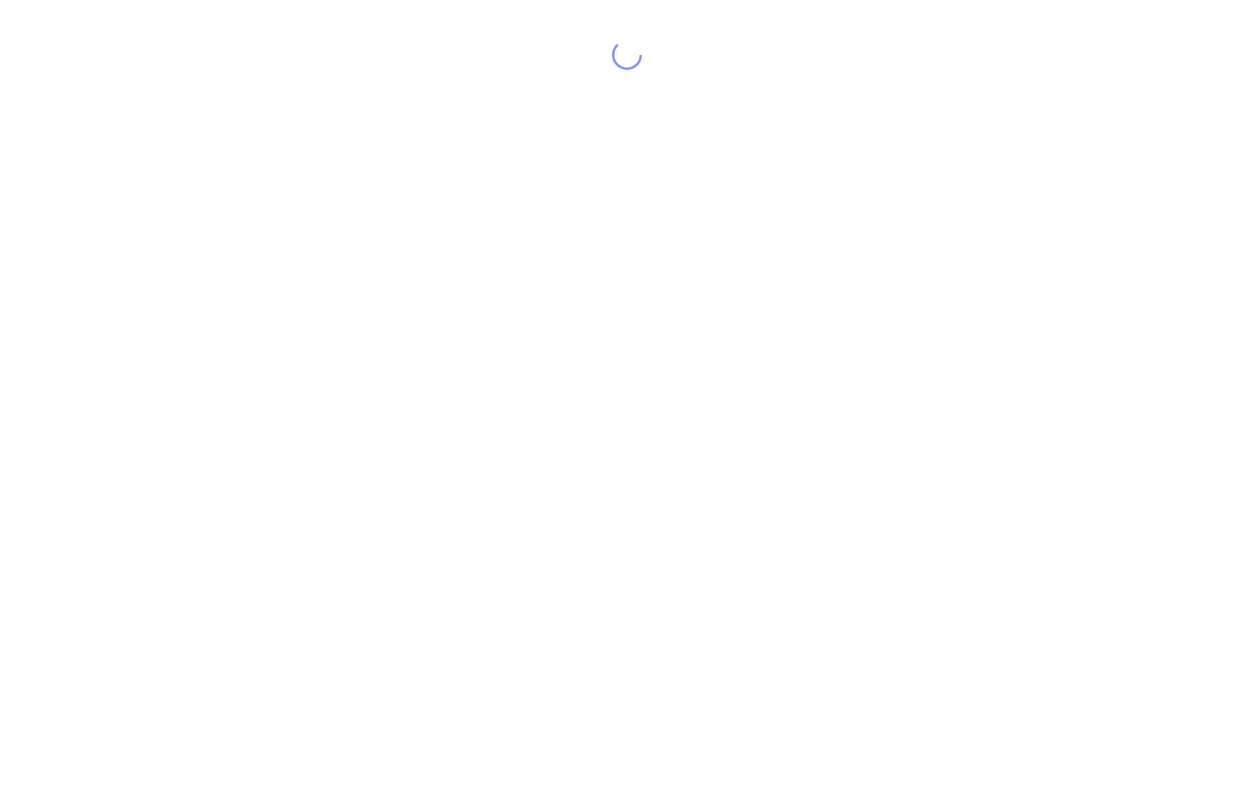 scroll, scrollTop: 0, scrollLeft: 0, axis: both 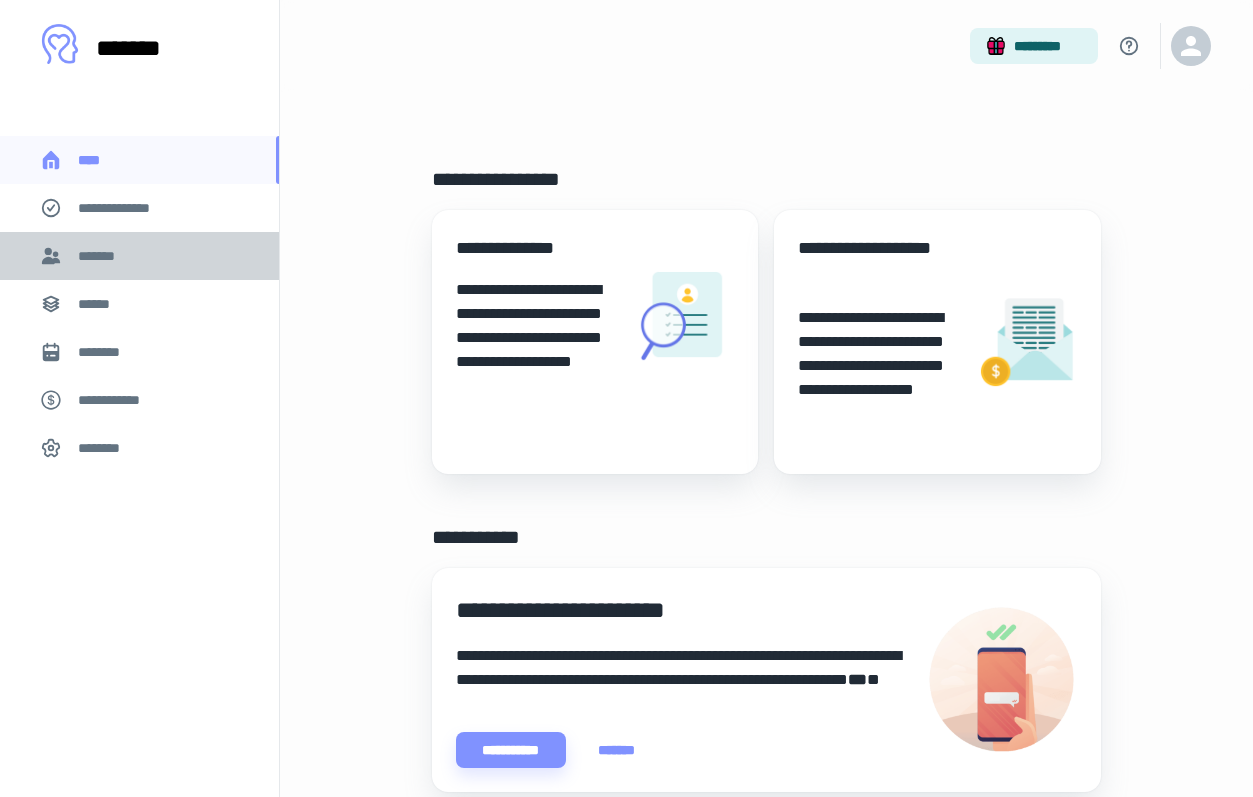 click on "*******" at bounding box center [100, 256] 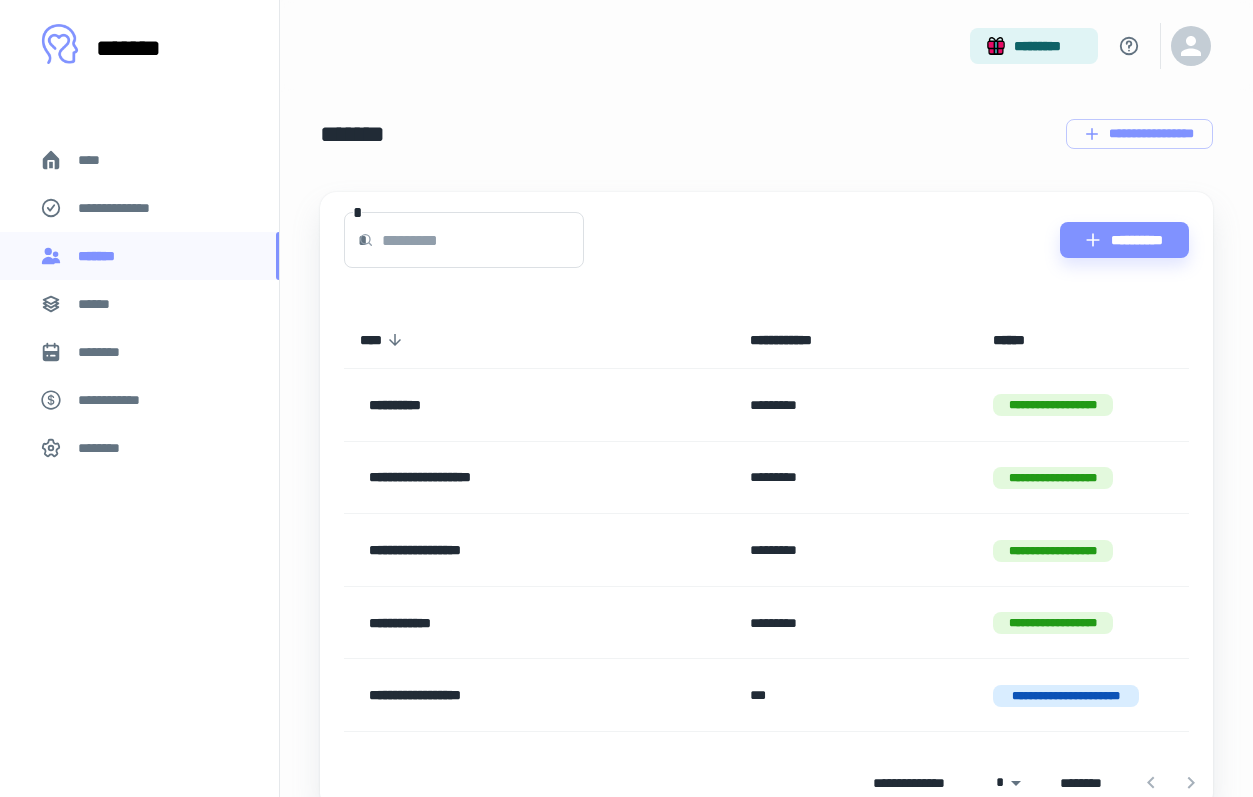 click on "**********" at bounding box center [127, 208] 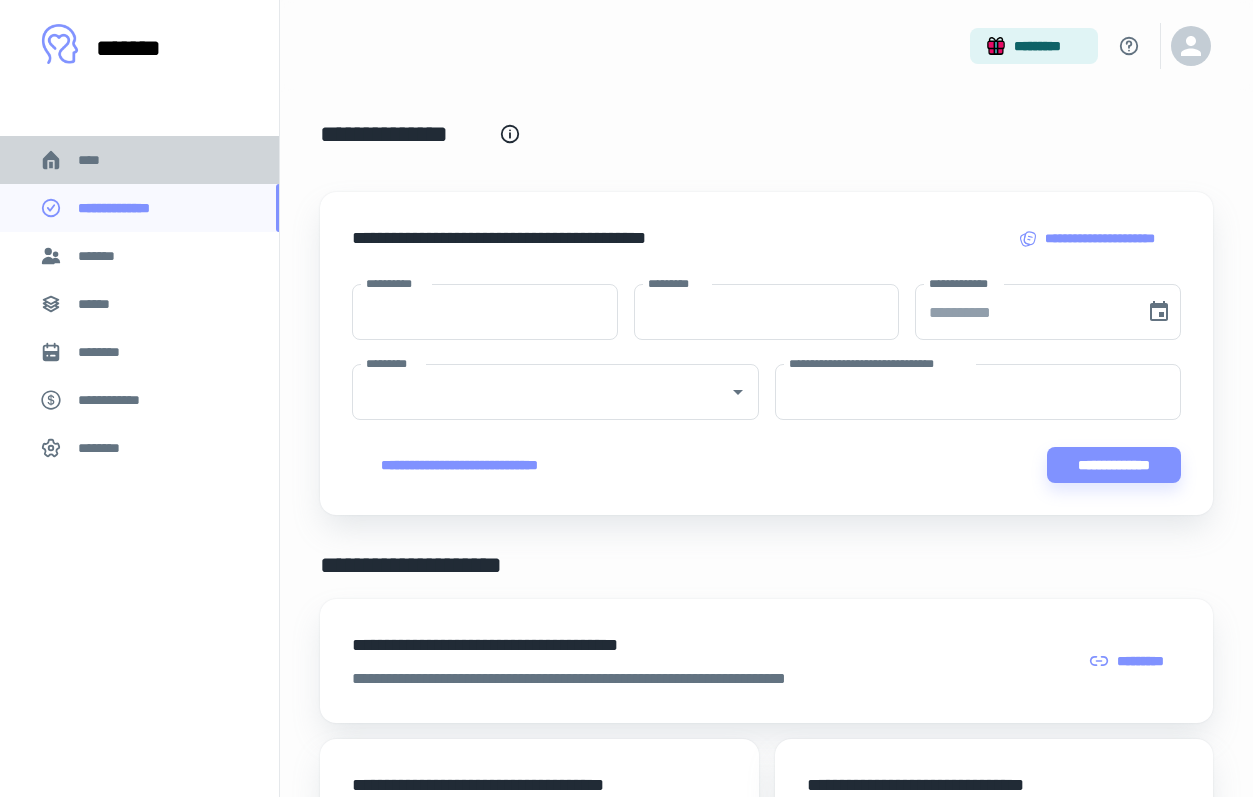 click on "****" at bounding box center [139, 160] 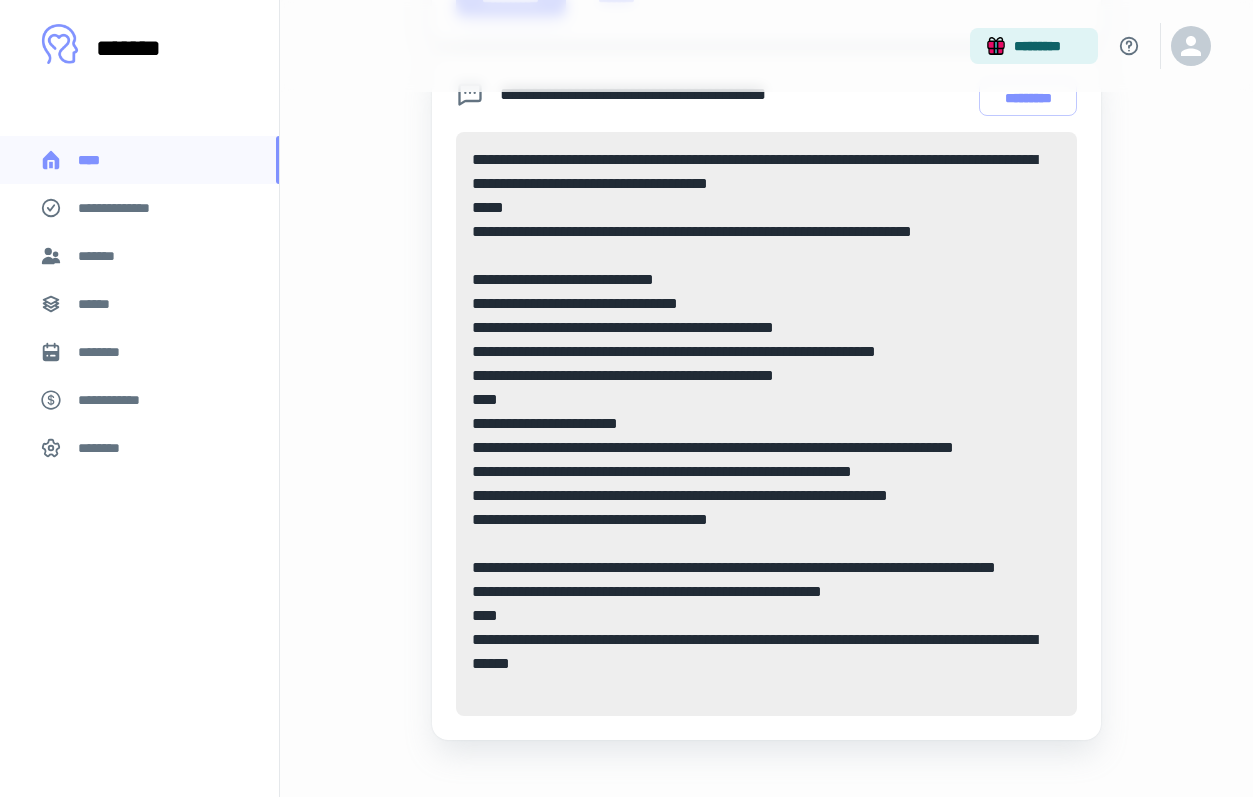scroll, scrollTop: 775, scrollLeft: 0, axis: vertical 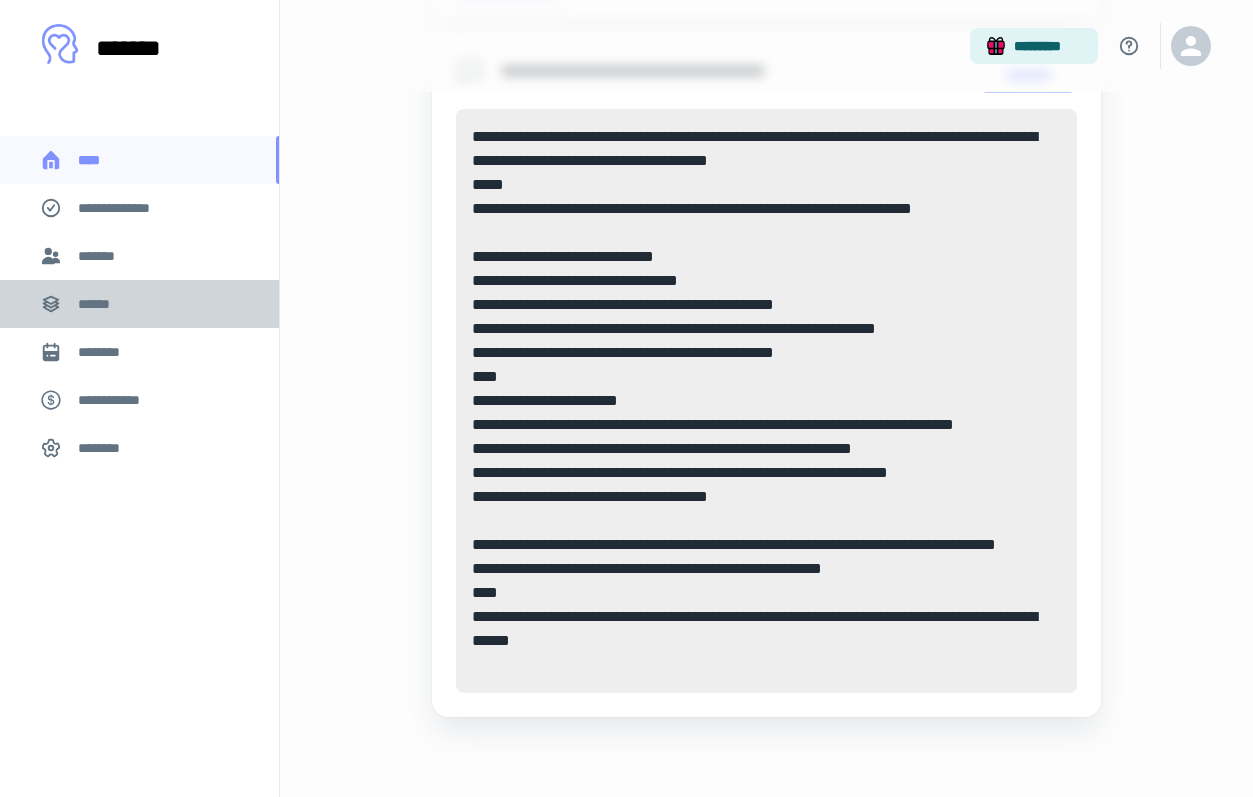 click on "******" at bounding box center [139, 304] 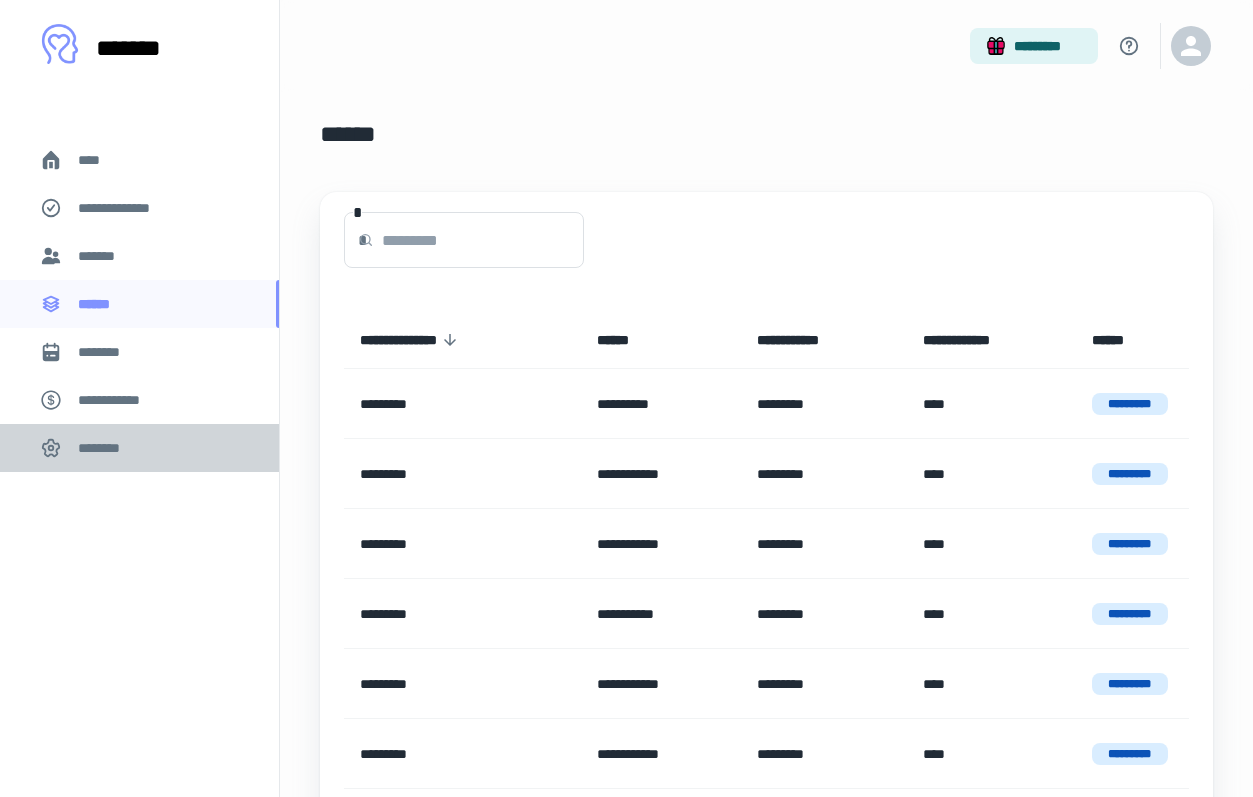 click on "********" at bounding box center (105, 448) 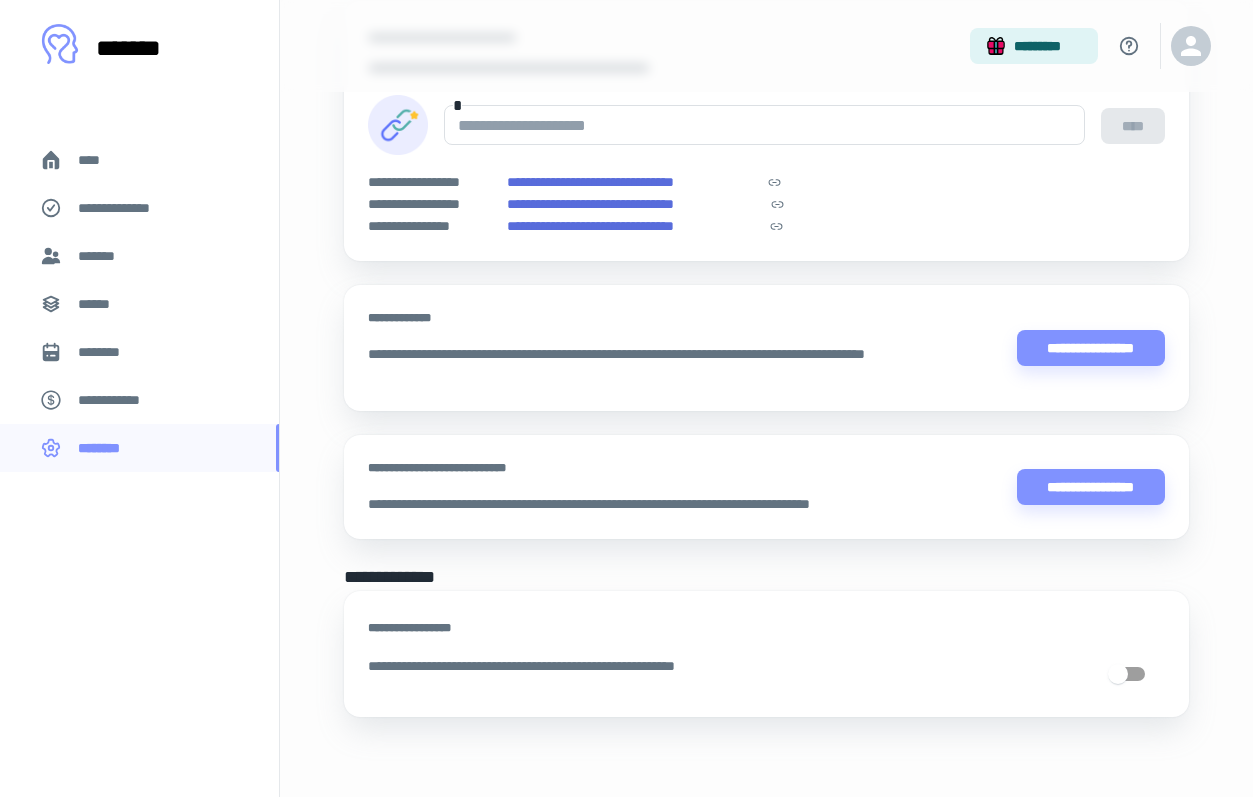 scroll, scrollTop: 0, scrollLeft: 0, axis: both 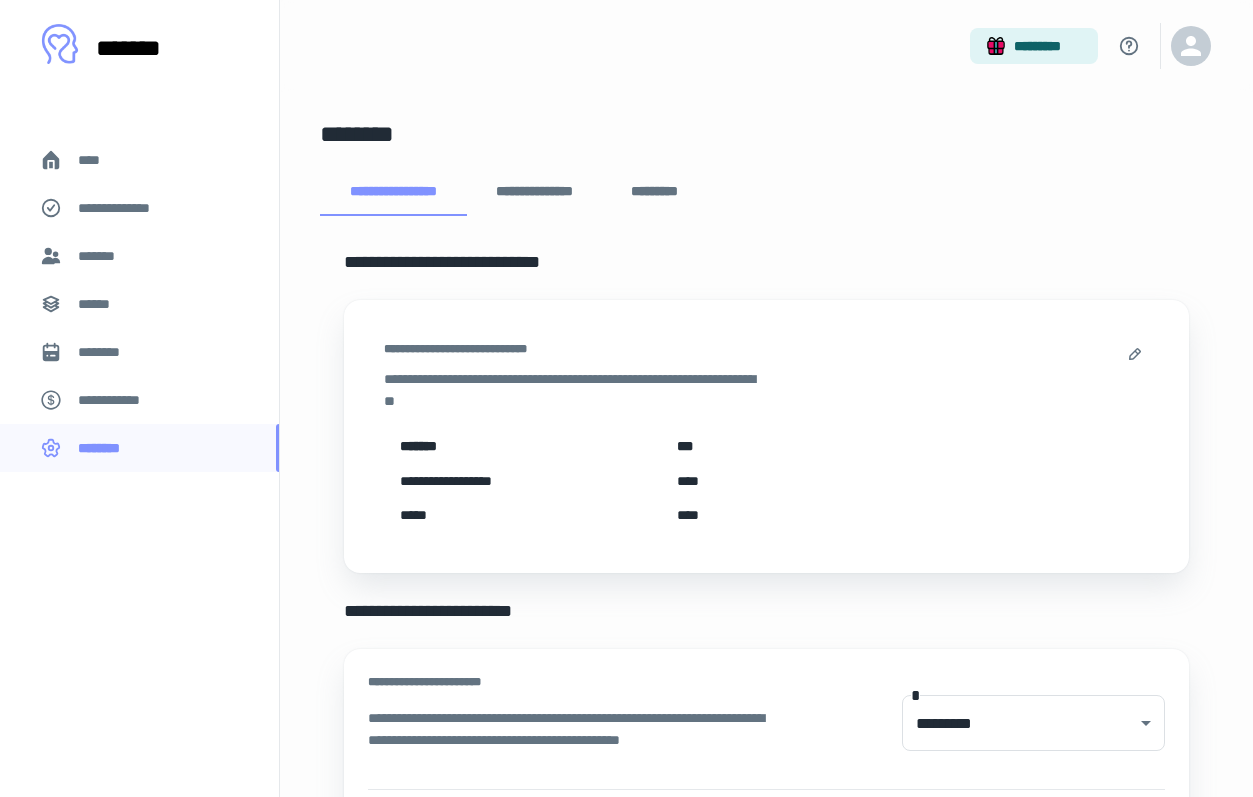 click on "********" at bounding box center (139, 352) 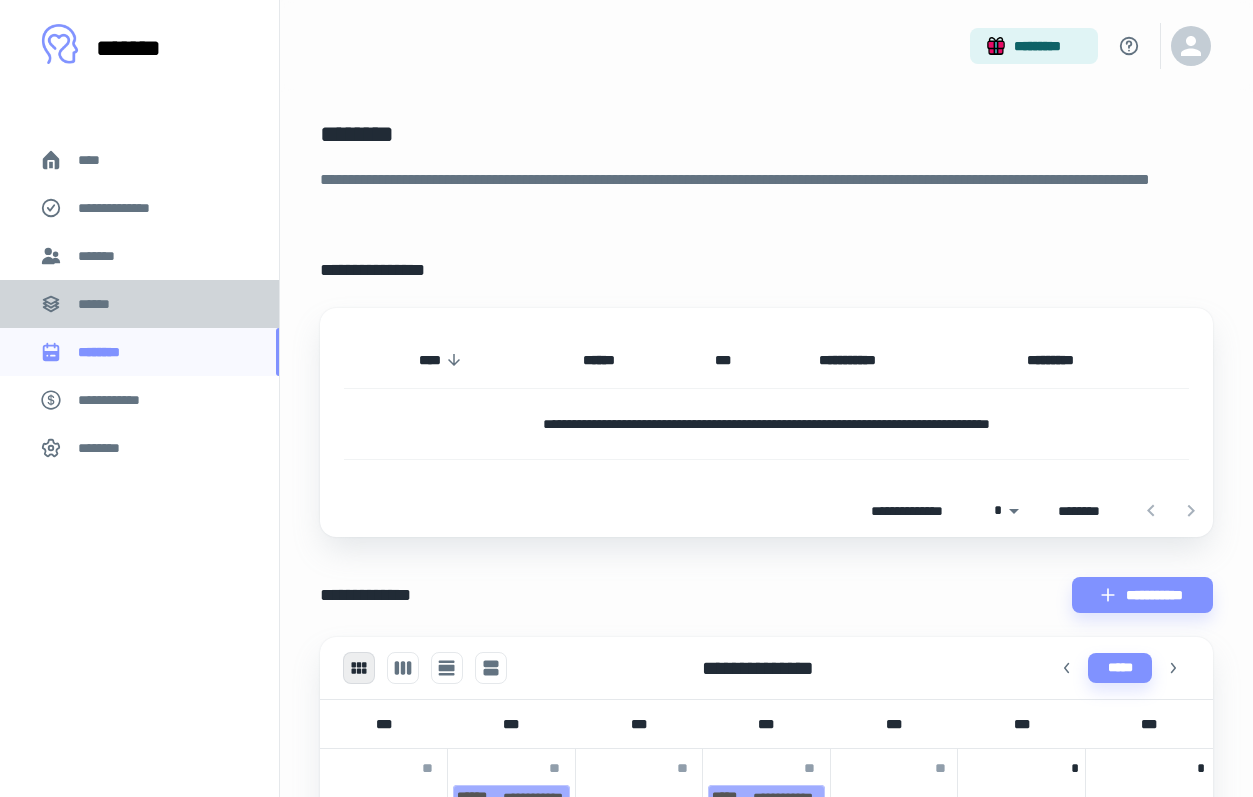 click on "******" at bounding box center (139, 304) 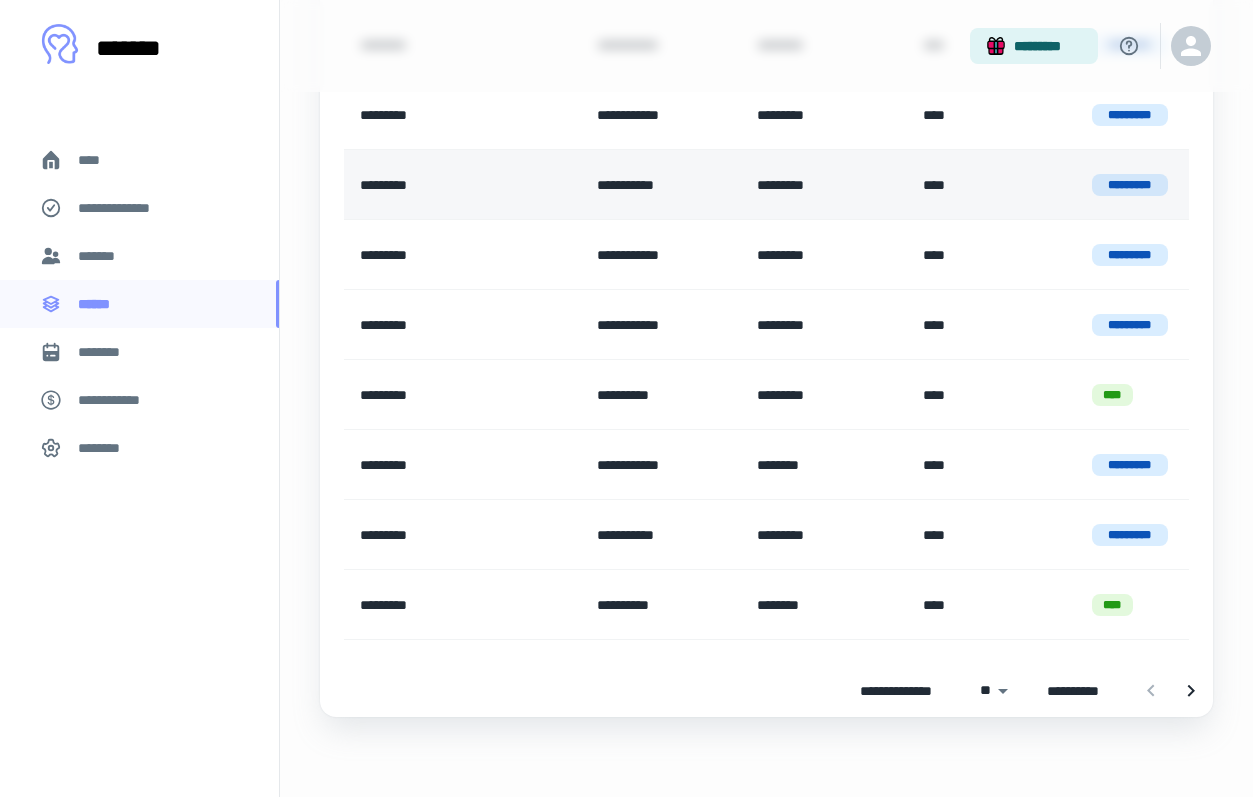 scroll, scrollTop: 0, scrollLeft: 0, axis: both 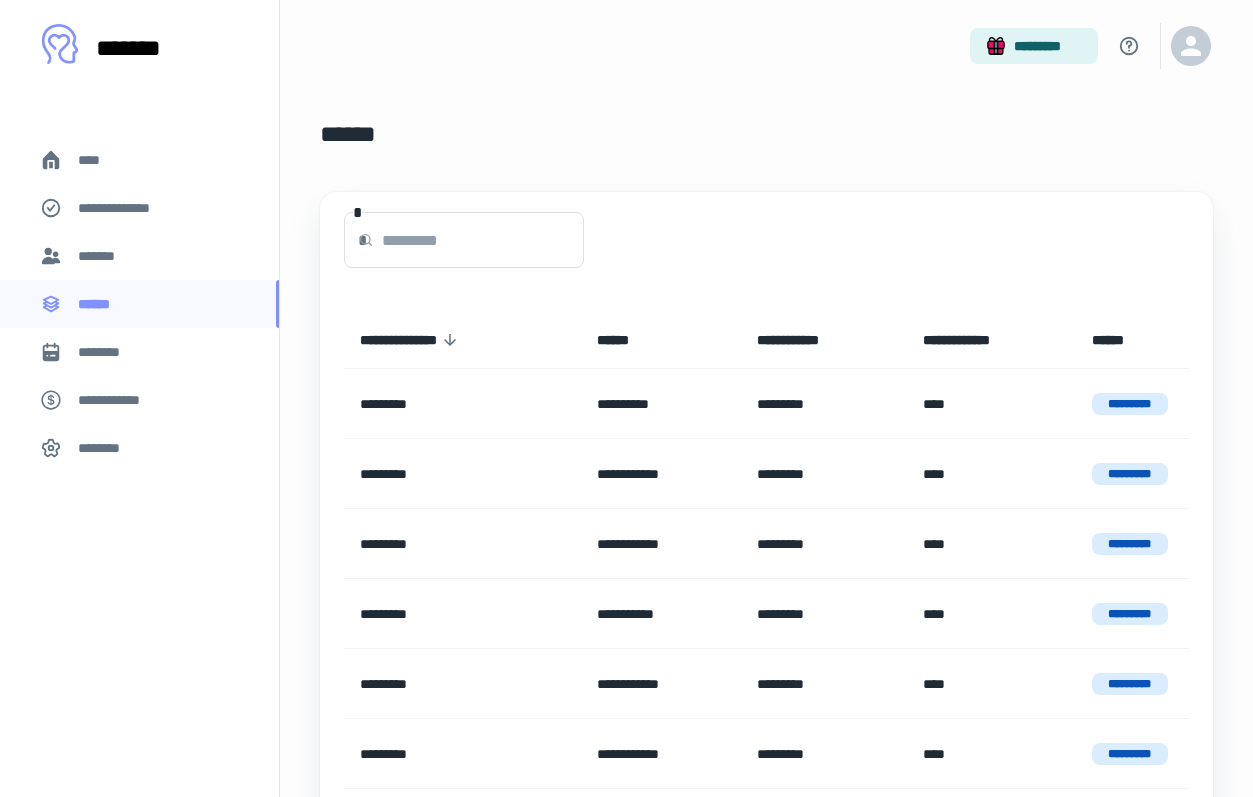 click on "********" at bounding box center [107, 352] 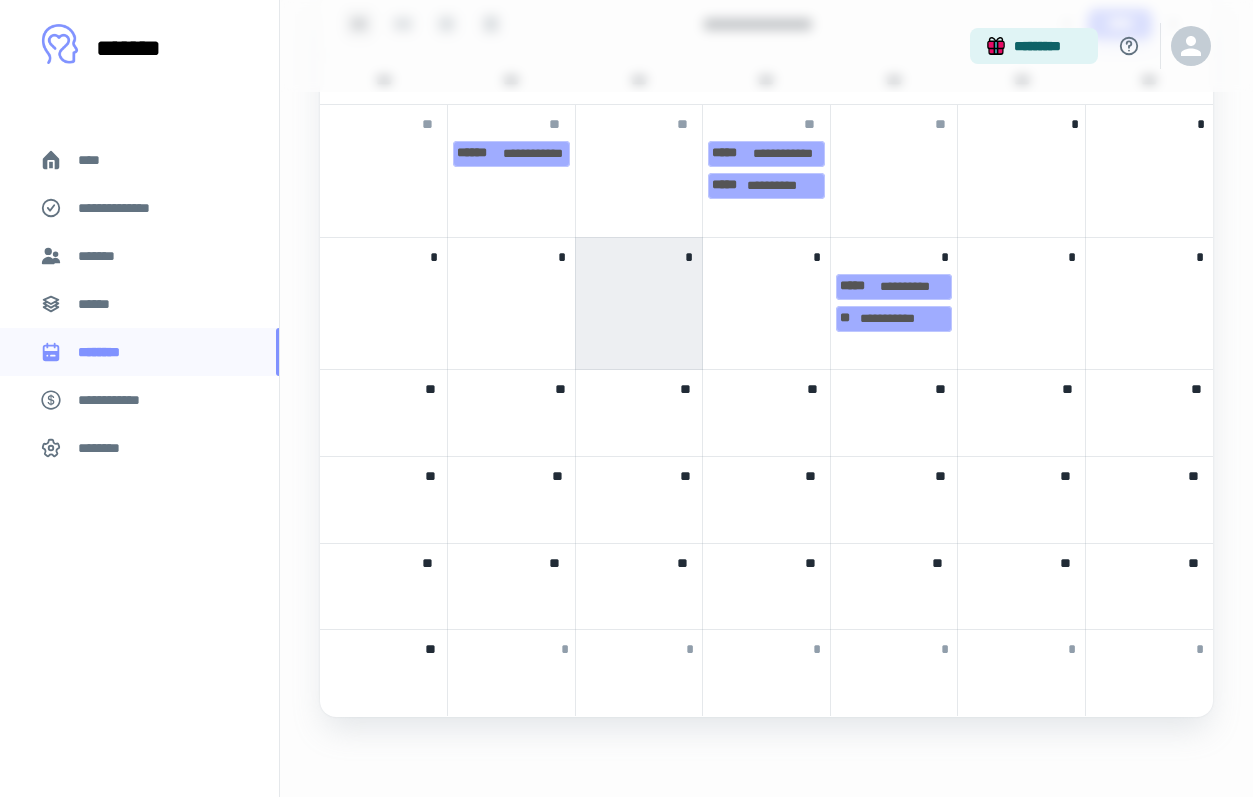 scroll, scrollTop: 0, scrollLeft: 0, axis: both 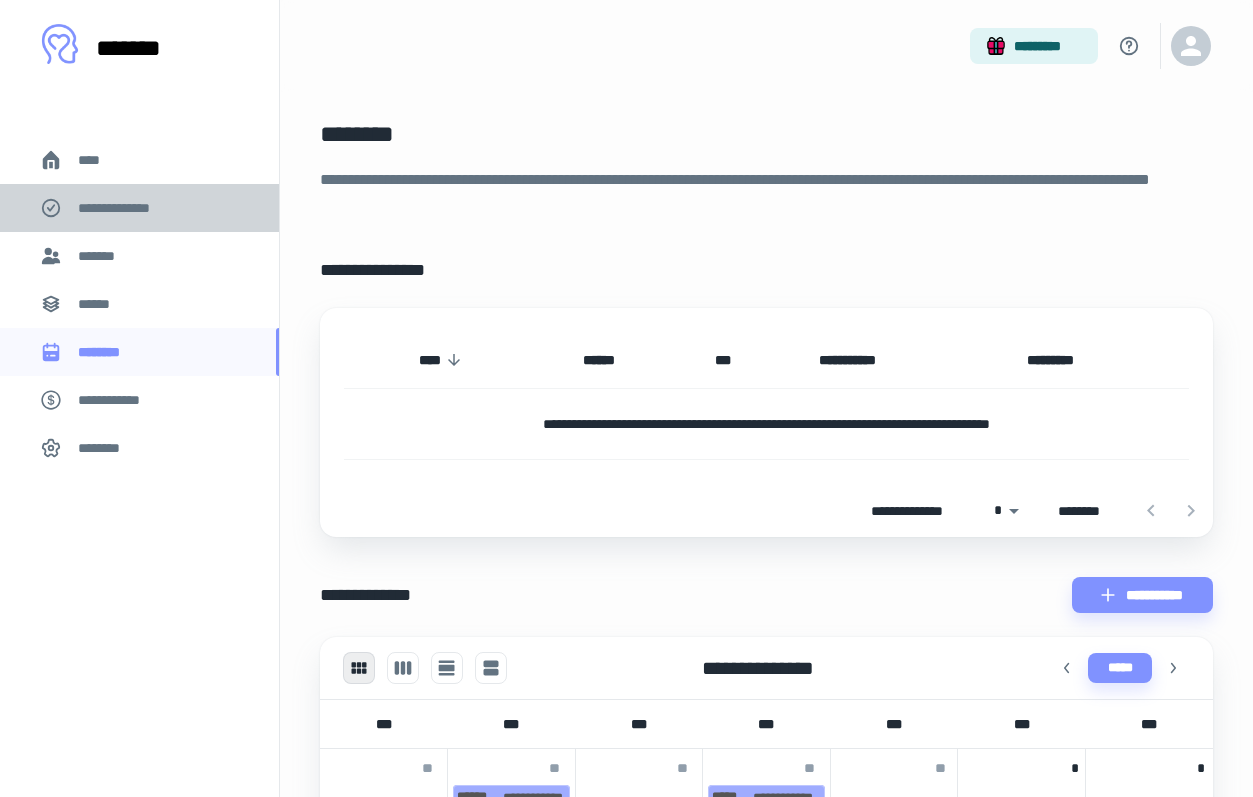 click on "**********" at bounding box center [139, 208] 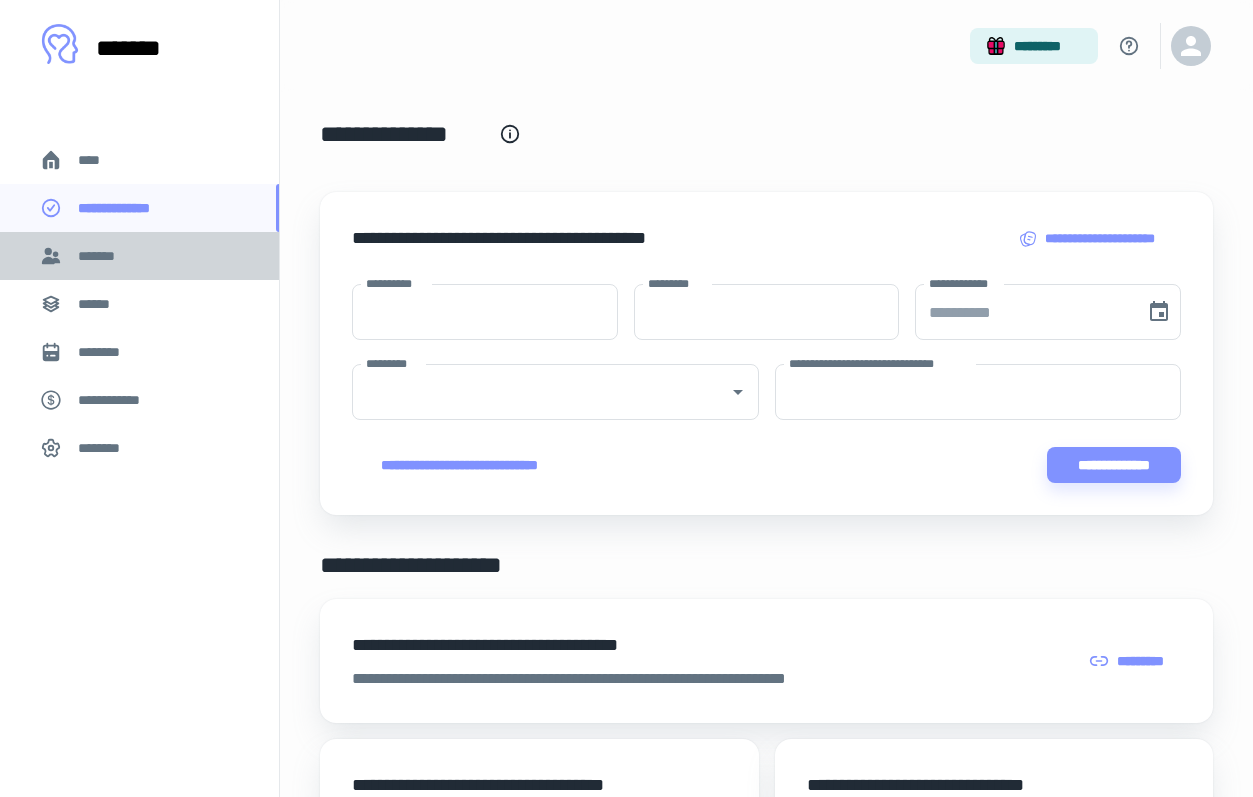 click on "*******" at bounding box center [139, 256] 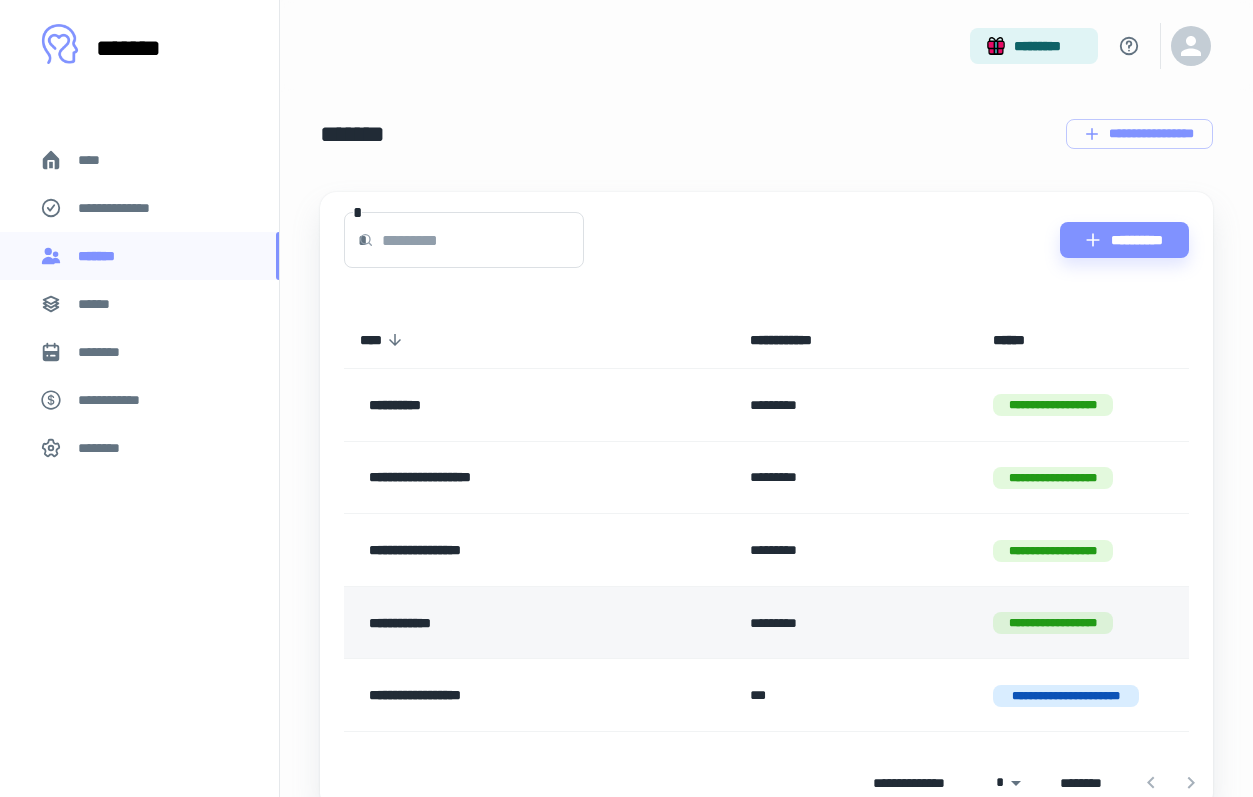 scroll, scrollTop: 192, scrollLeft: 0, axis: vertical 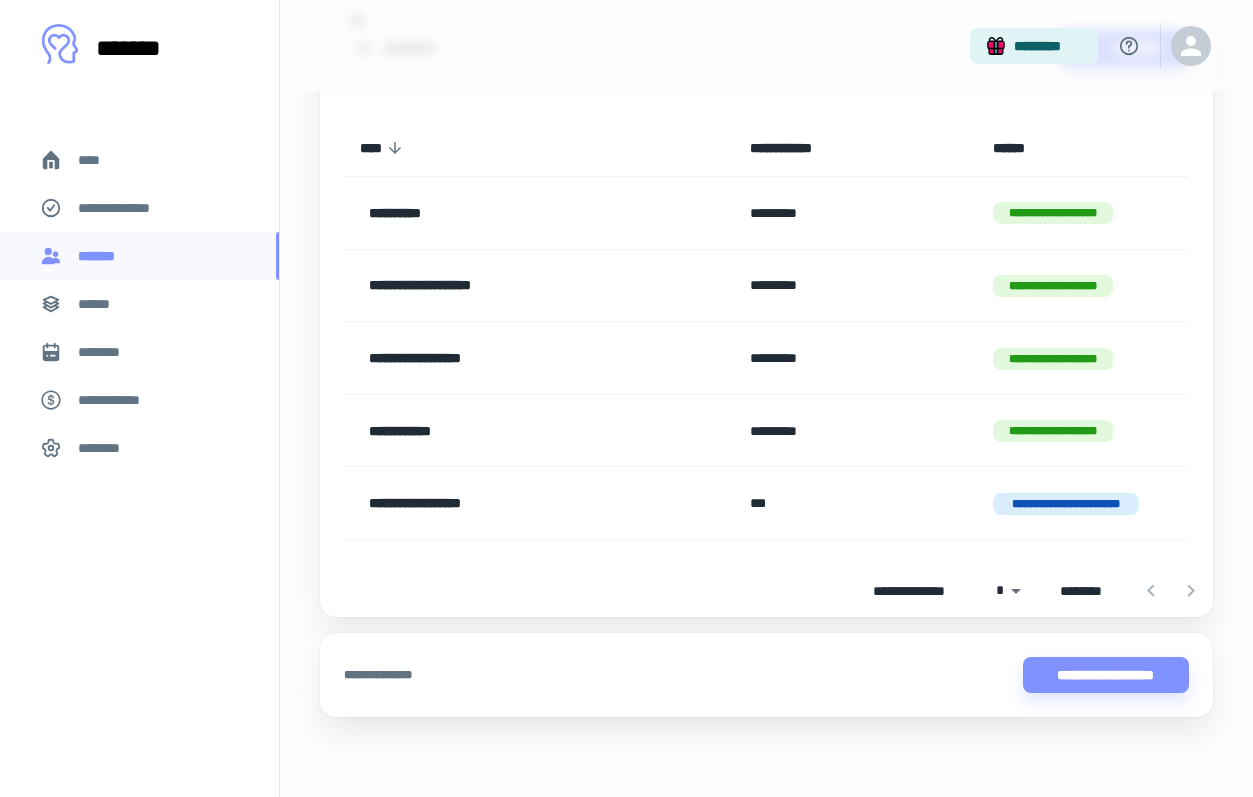 click on "**********" at bounding box center (127, 208) 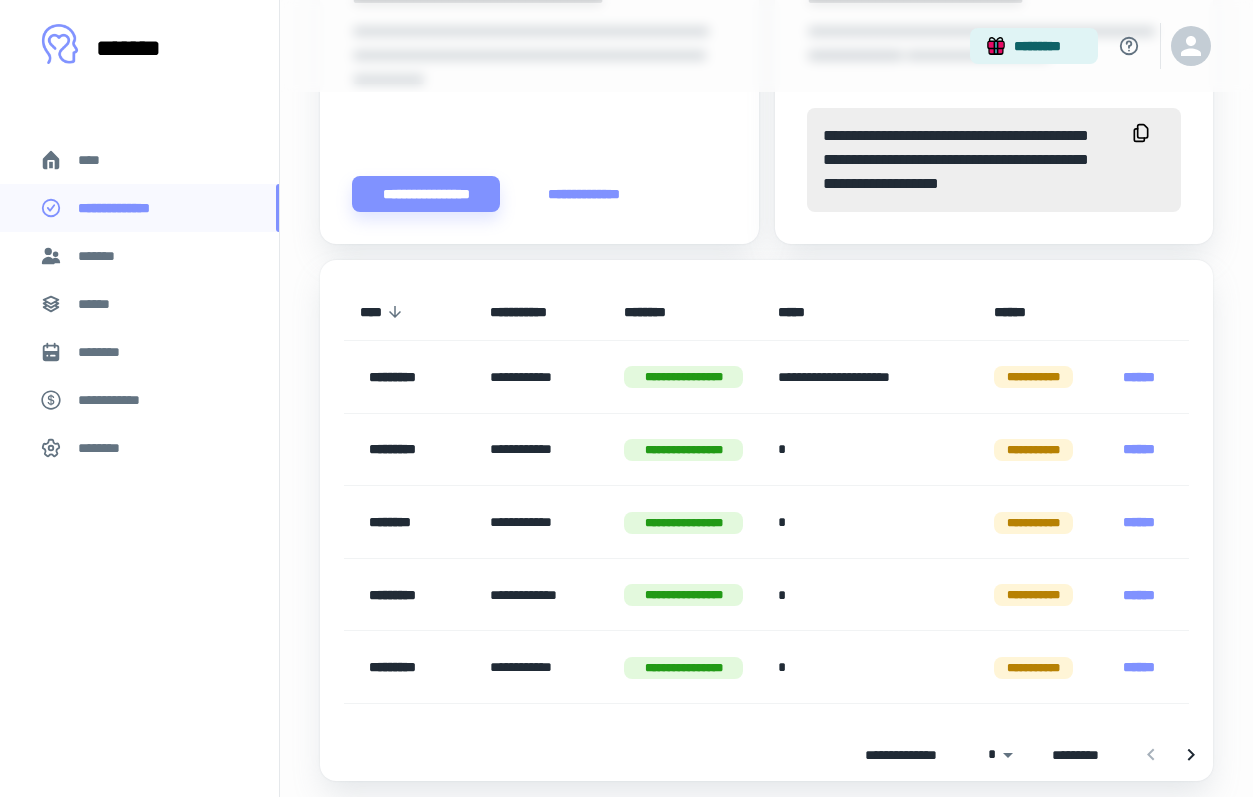 scroll, scrollTop: 851, scrollLeft: 0, axis: vertical 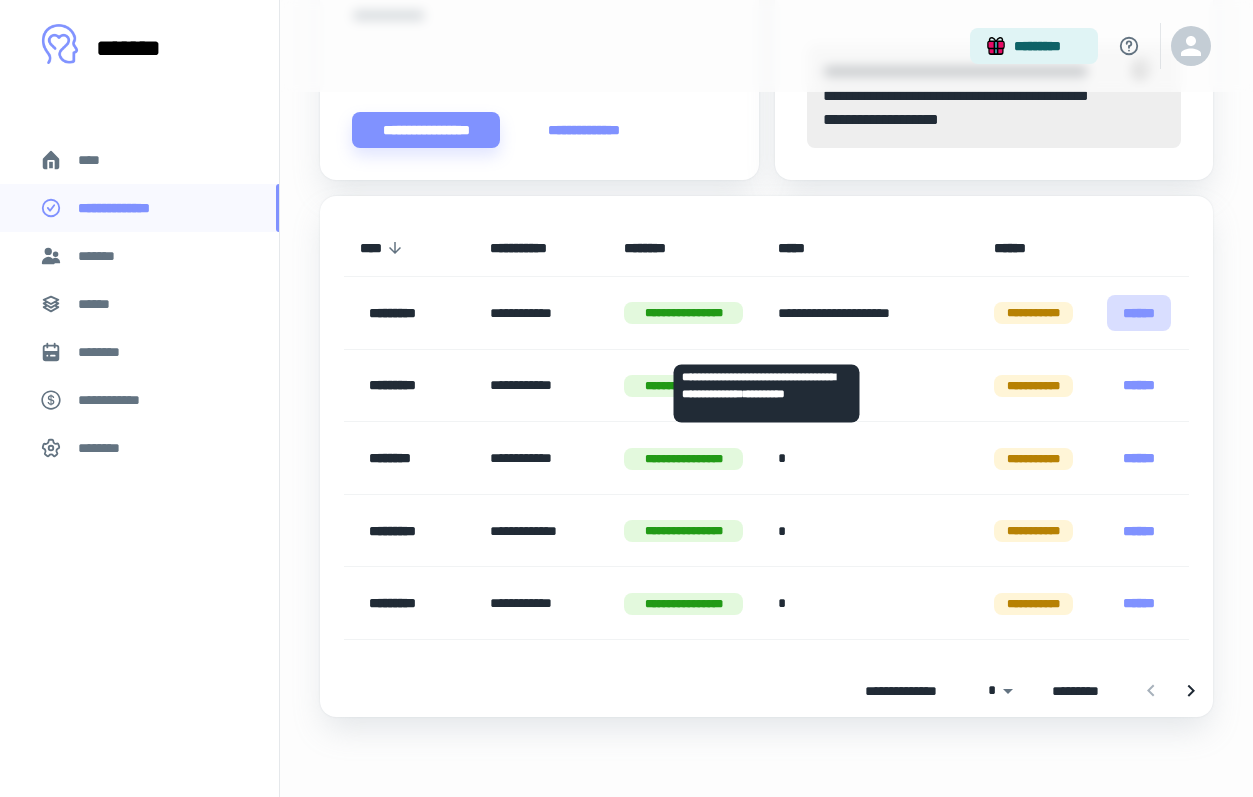 click on "******" at bounding box center (1139, 313) 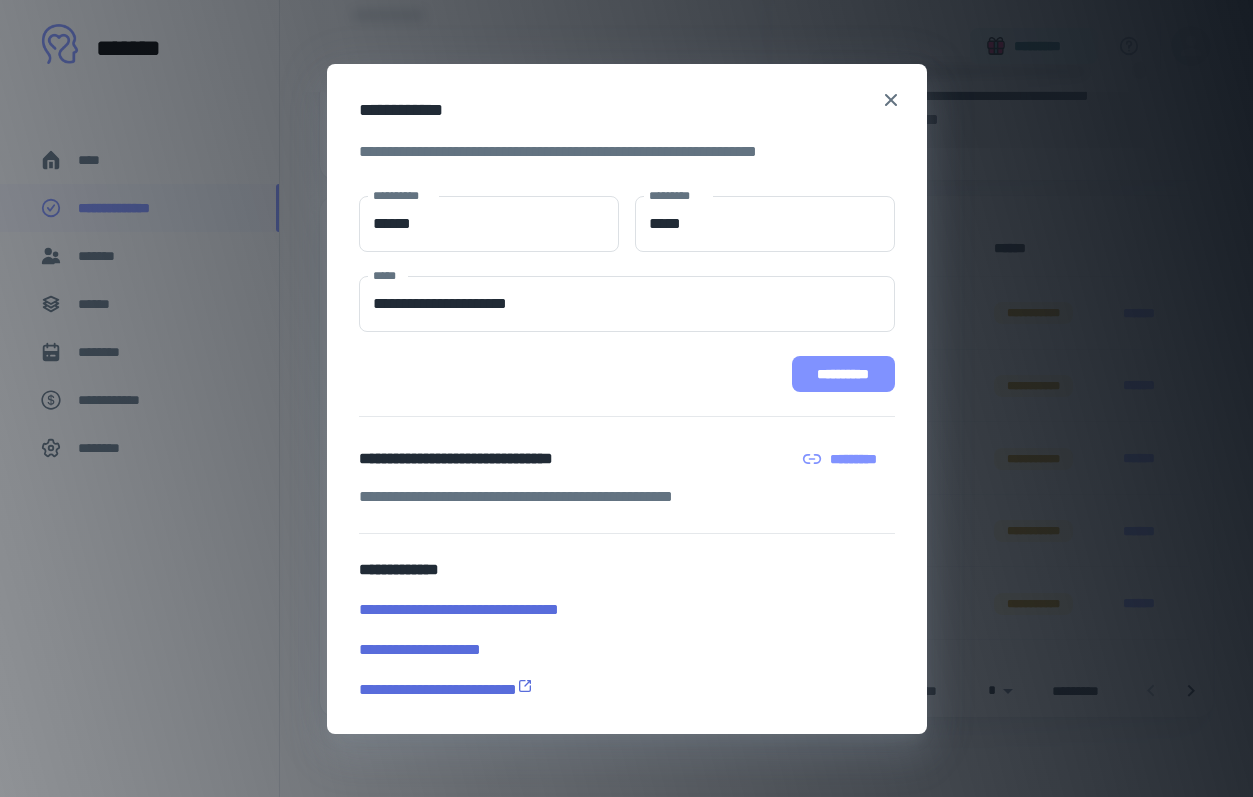 click on "**********" at bounding box center [843, 374] 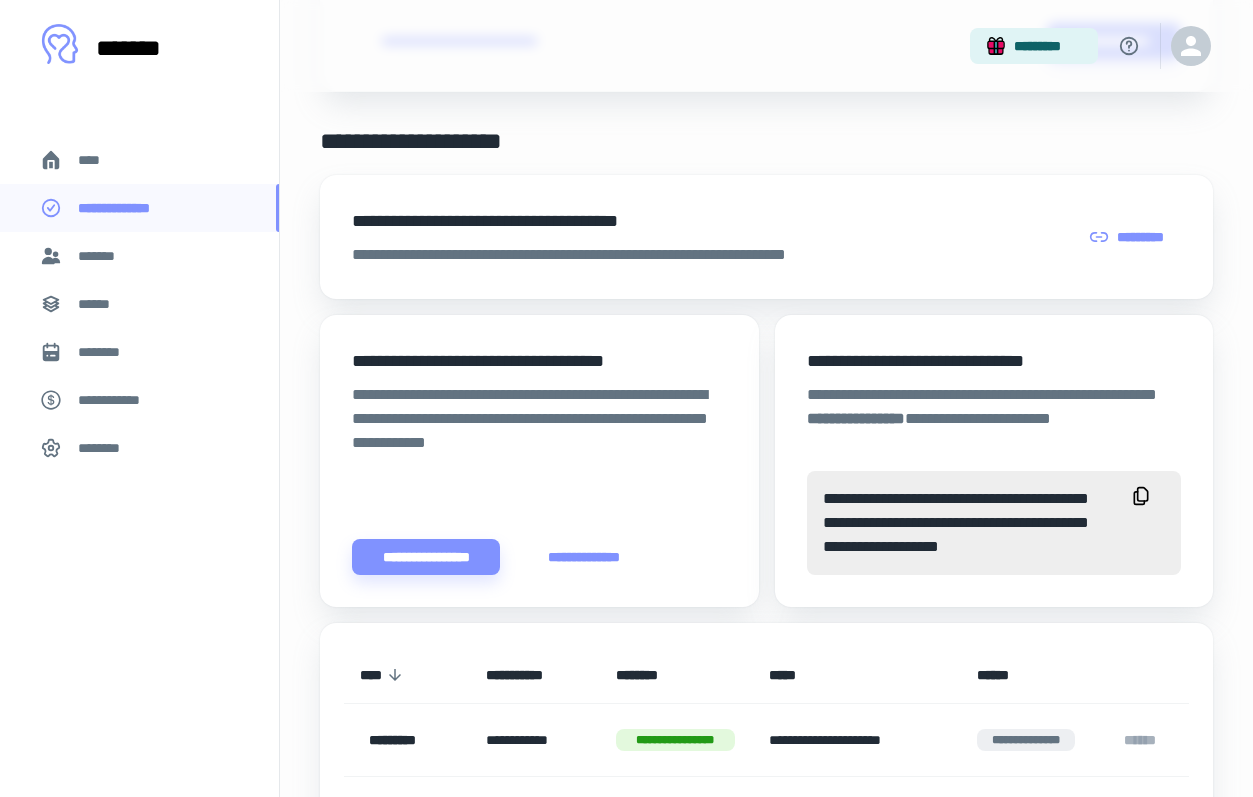 scroll, scrollTop: 425, scrollLeft: 0, axis: vertical 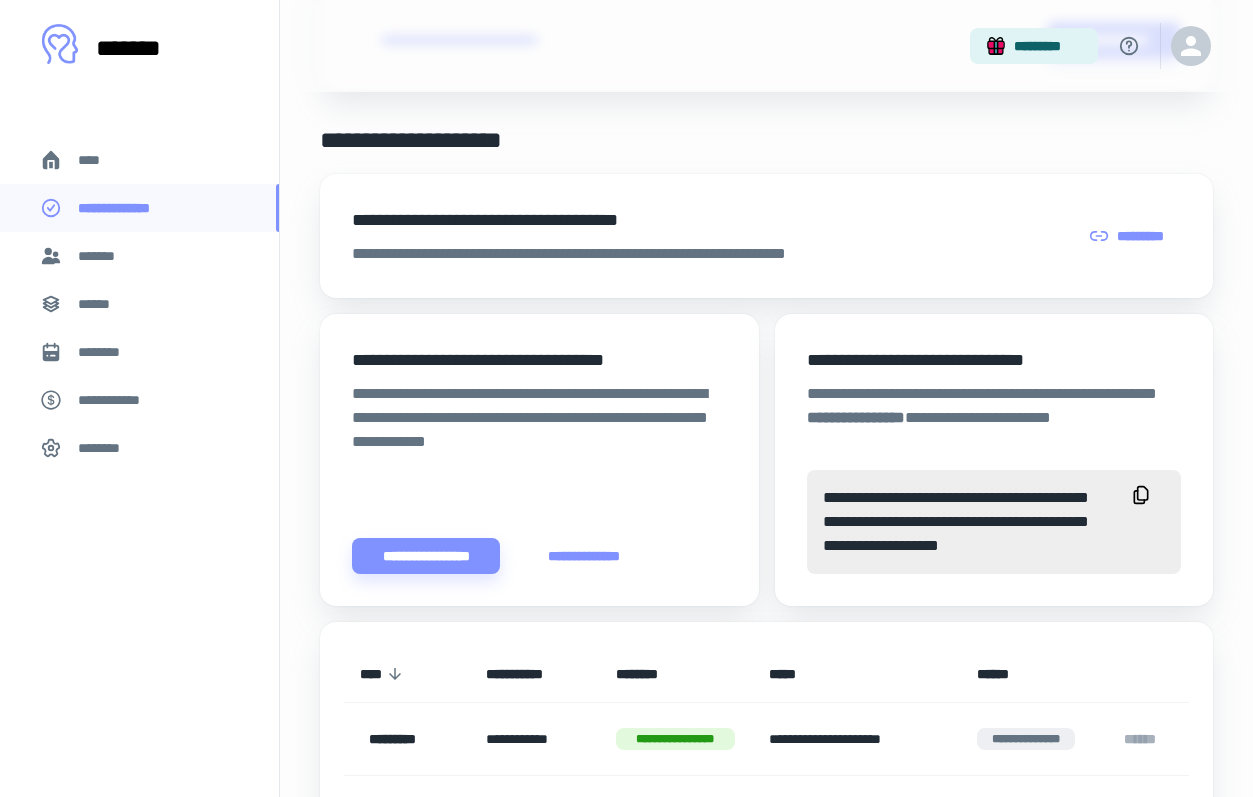 click on "**********" at bounding box center [766, 348] 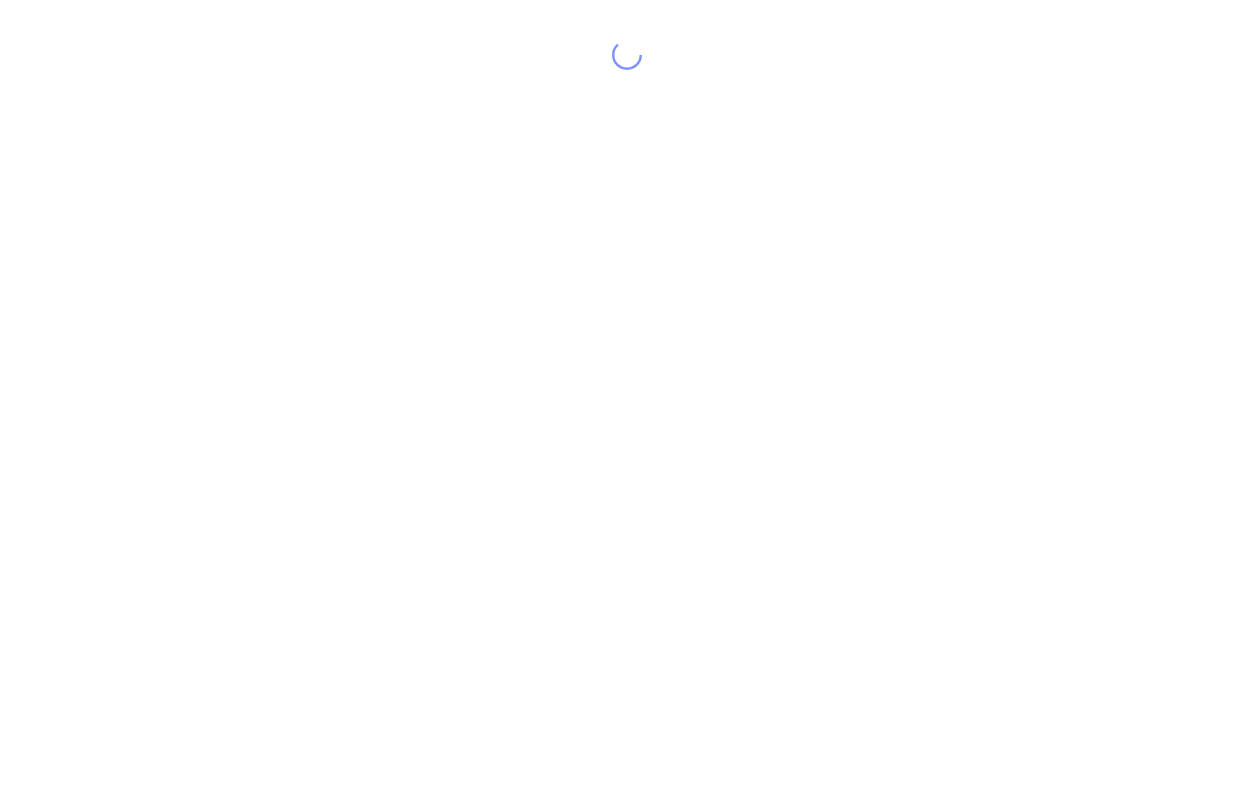 scroll, scrollTop: 0, scrollLeft: 0, axis: both 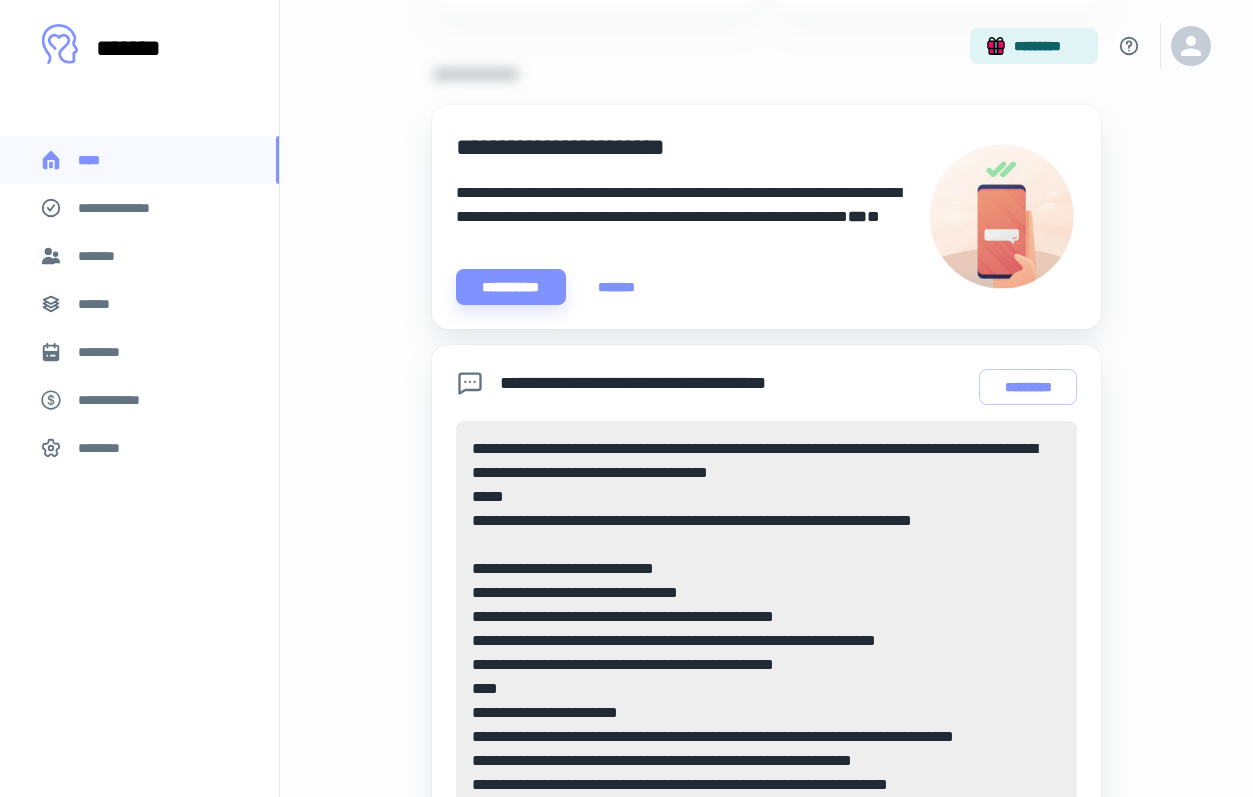 click on "**********" at bounding box center [127, 208] 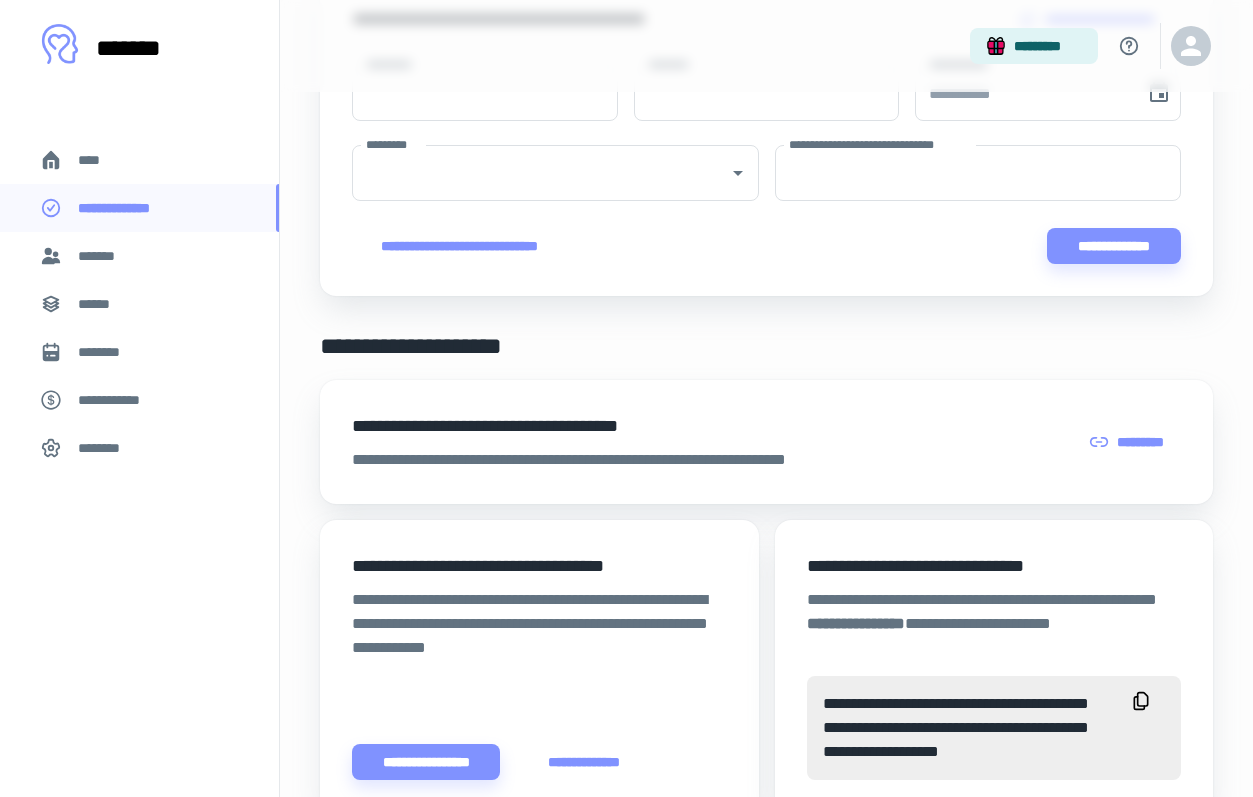 scroll, scrollTop: 307, scrollLeft: 0, axis: vertical 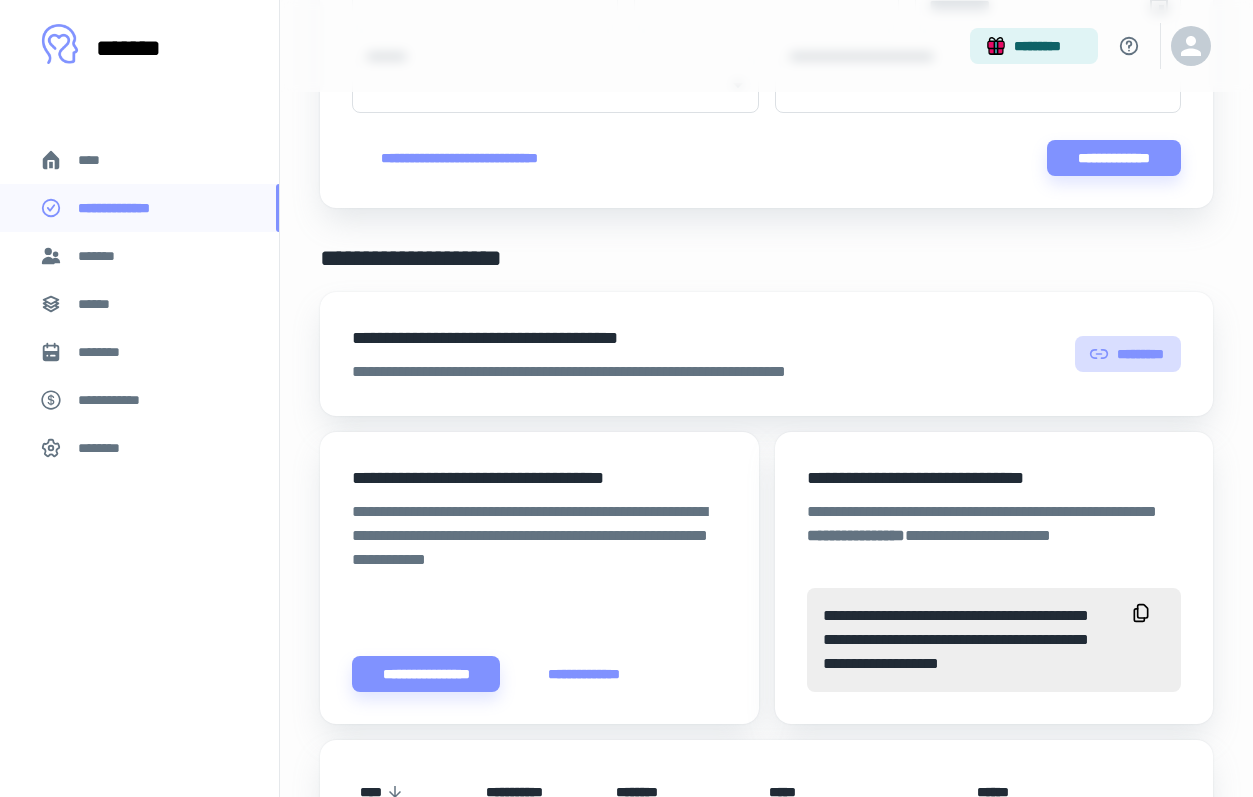 click on "*********" at bounding box center (1128, 354) 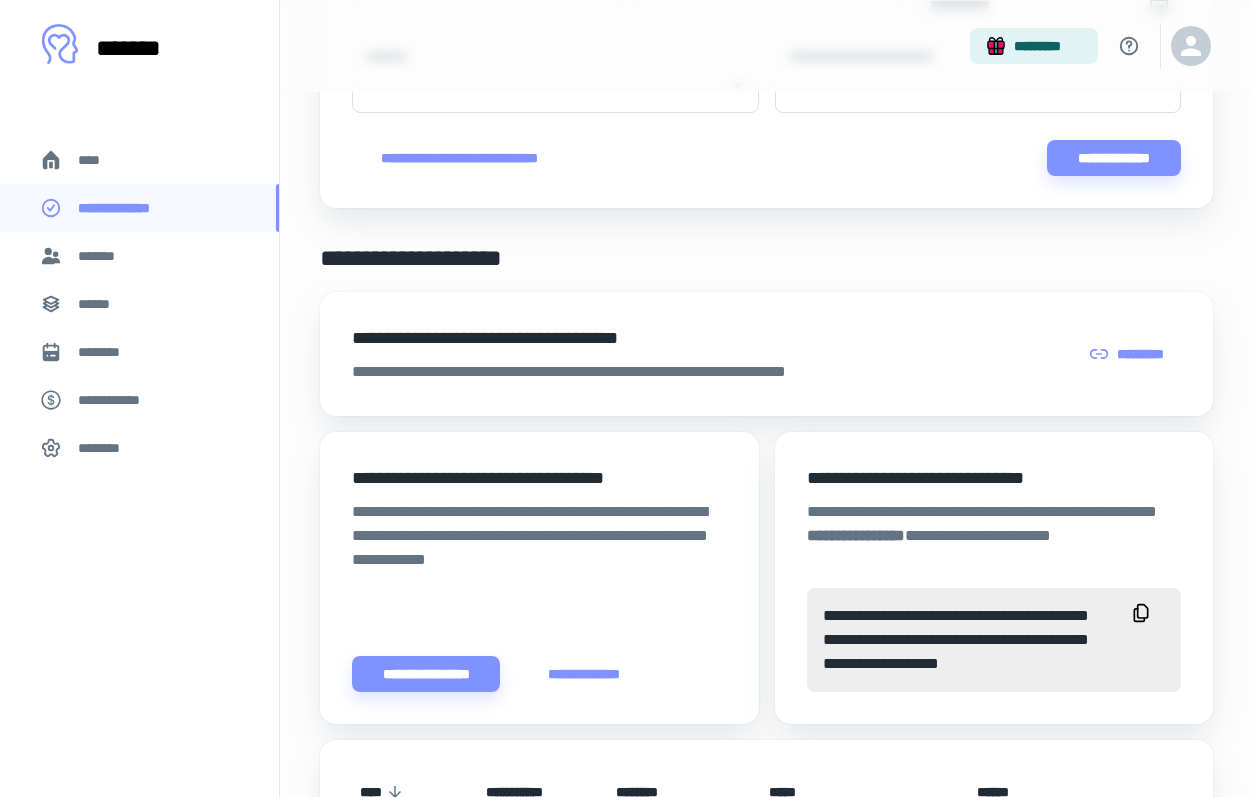 click on "****" at bounding box center (139, 160) 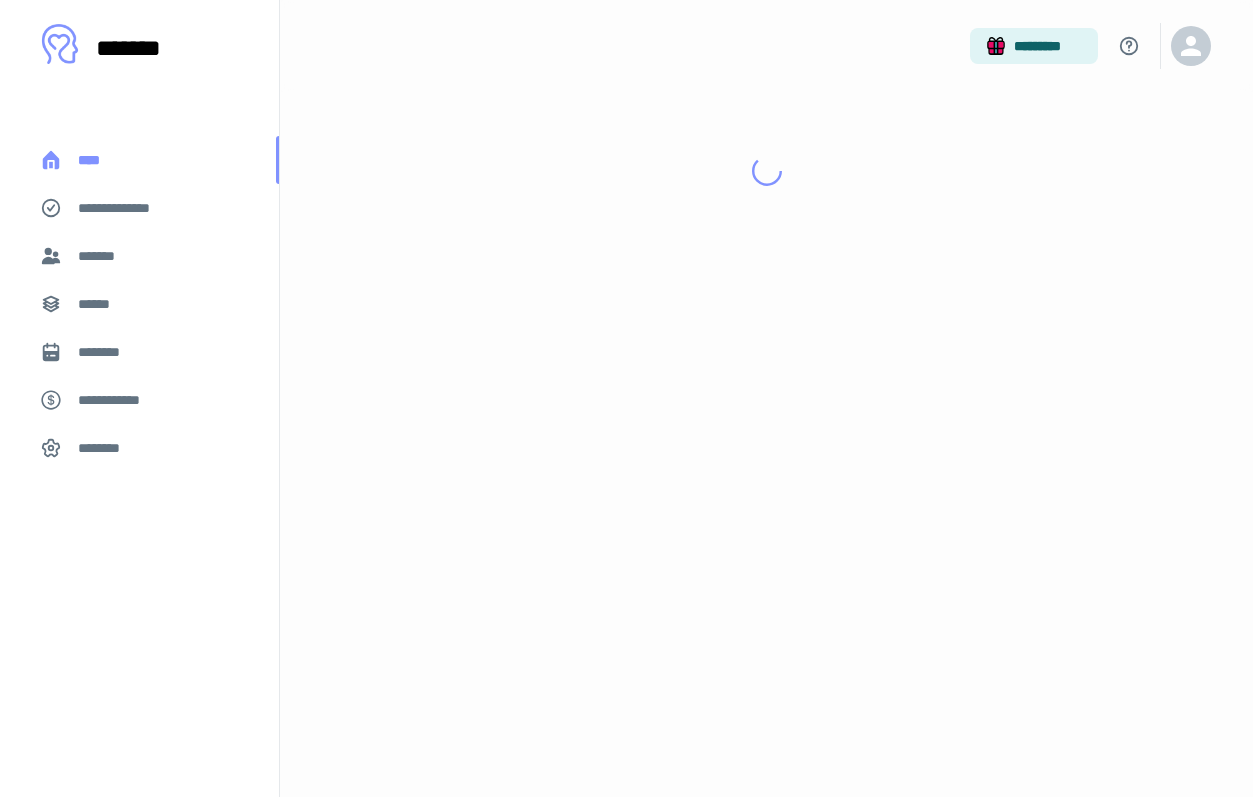 scroll, scrollTop: 0, scrollLeft: 0, axis: both 